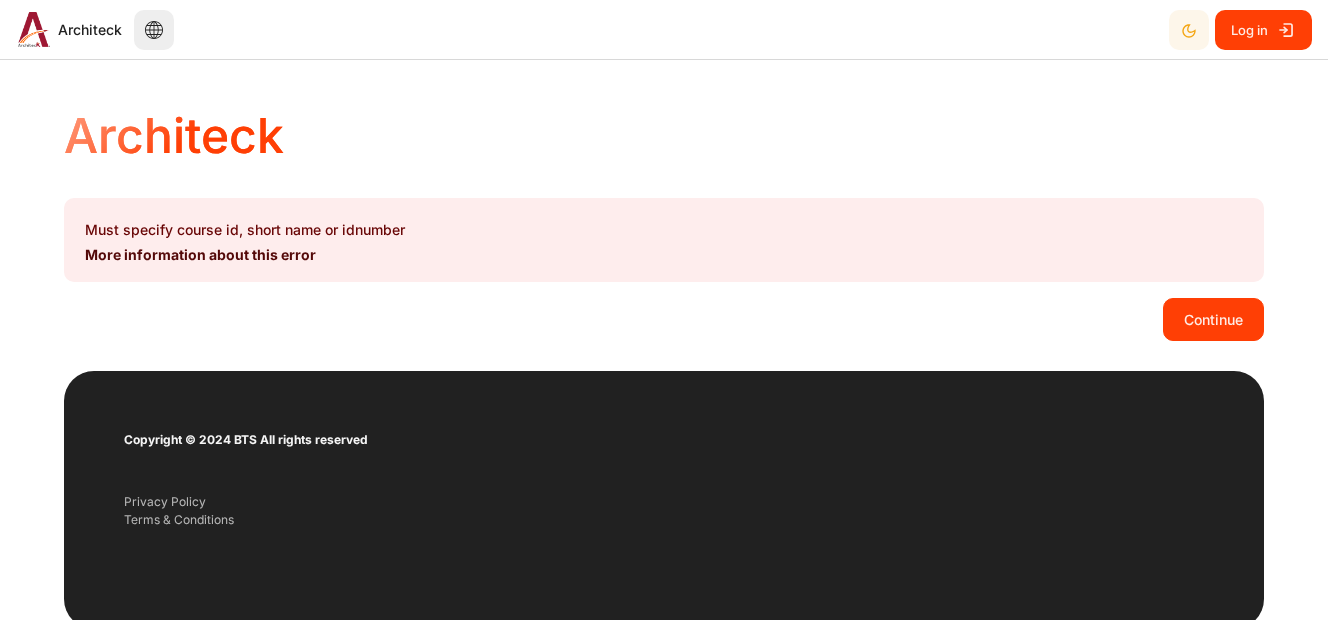 scroll, scrollTop: 0, scrollLeft: 0, axis: both 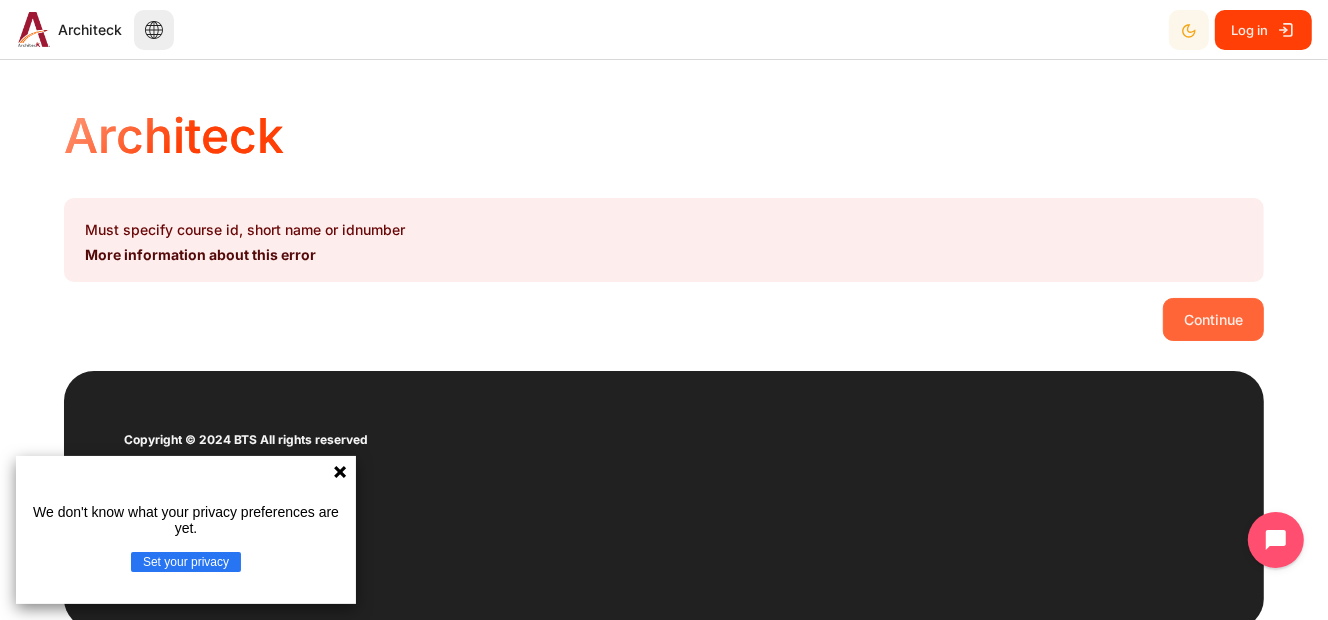 click on "Continue" at bounding box center (1213, 319) 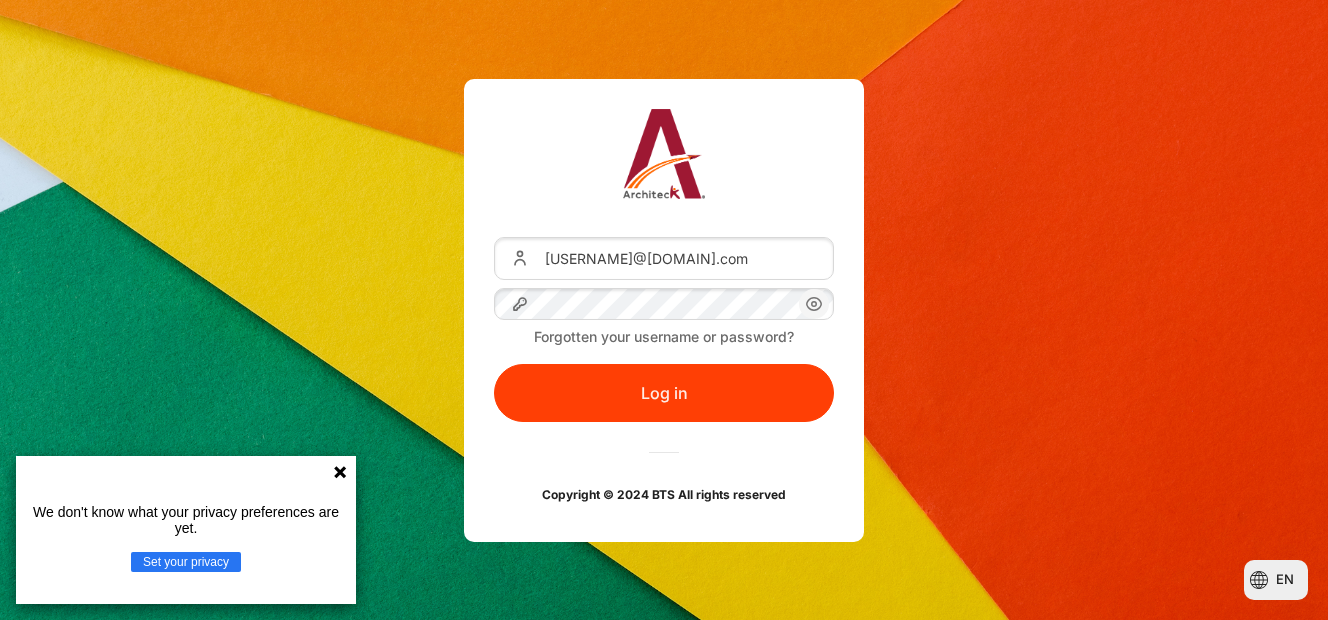 scroll, scrollTop: 0, scrollLeft: 0, axis: both 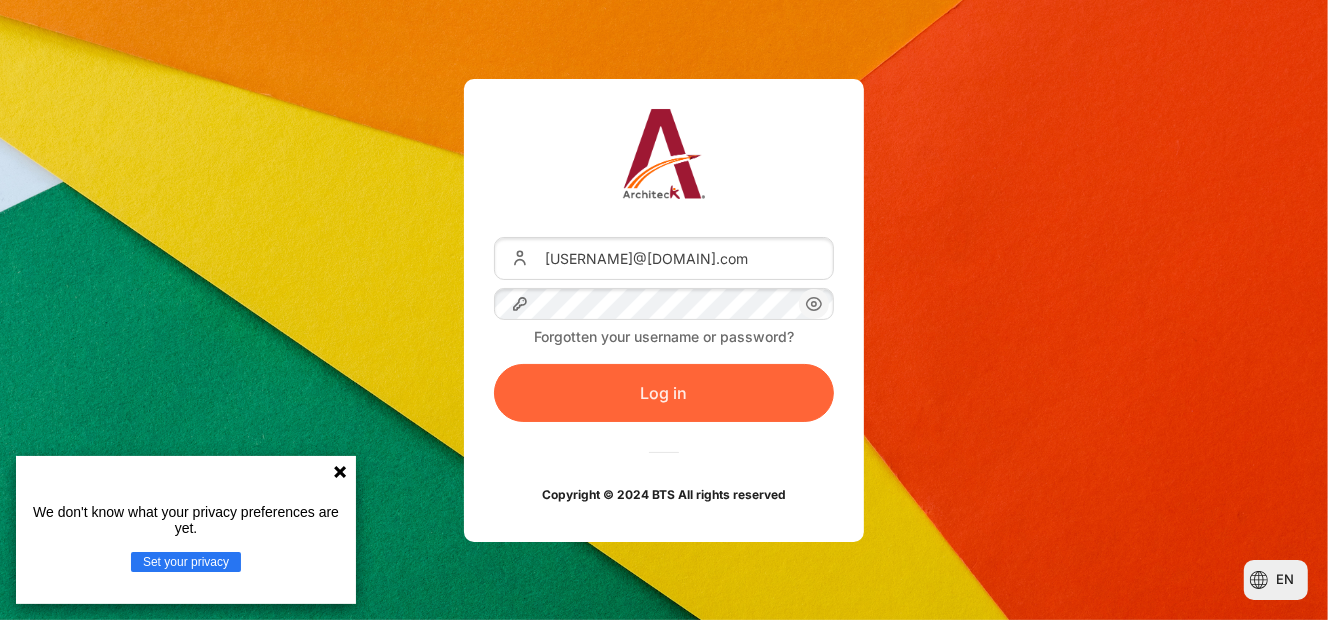 click on "Log in" at bounding box center (664, 393) 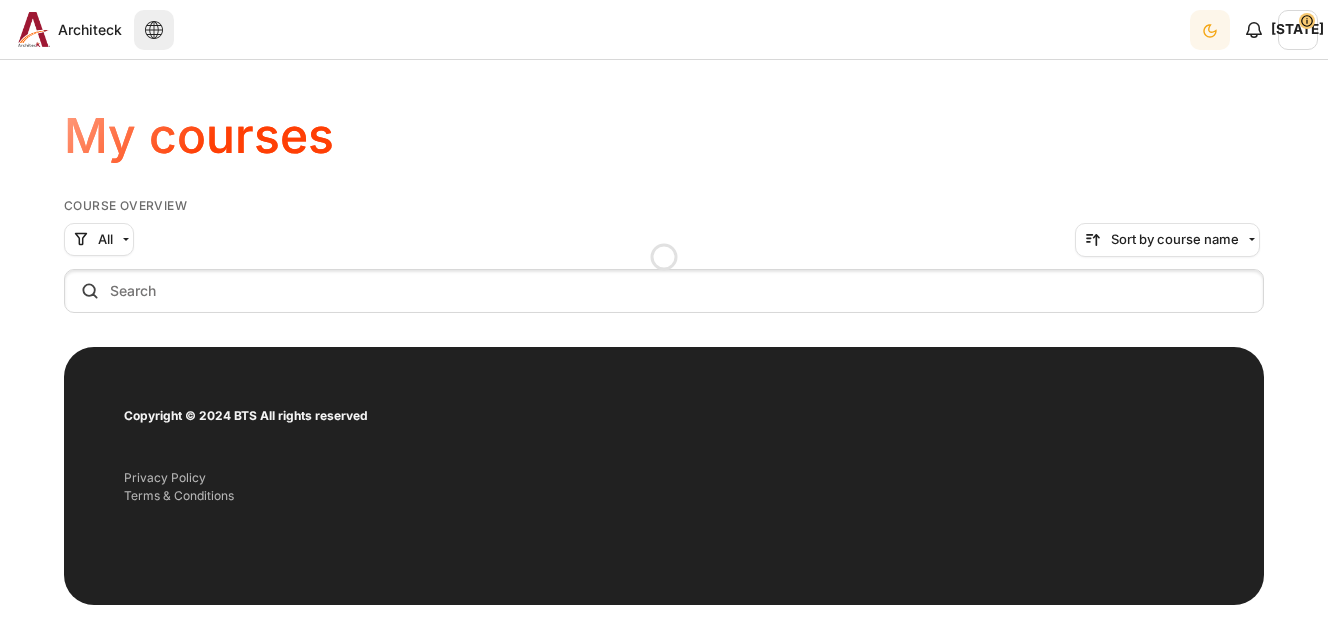 scroll, scrollTop: 0, scrollLeft: 0, axis: both 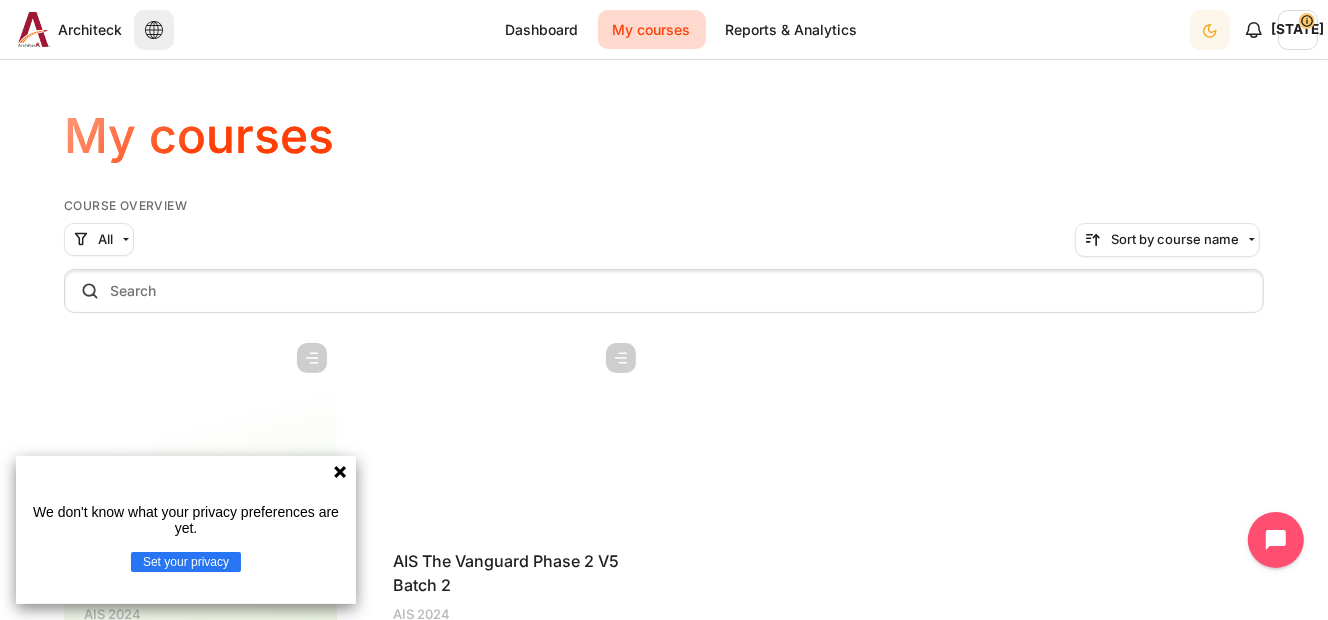 click 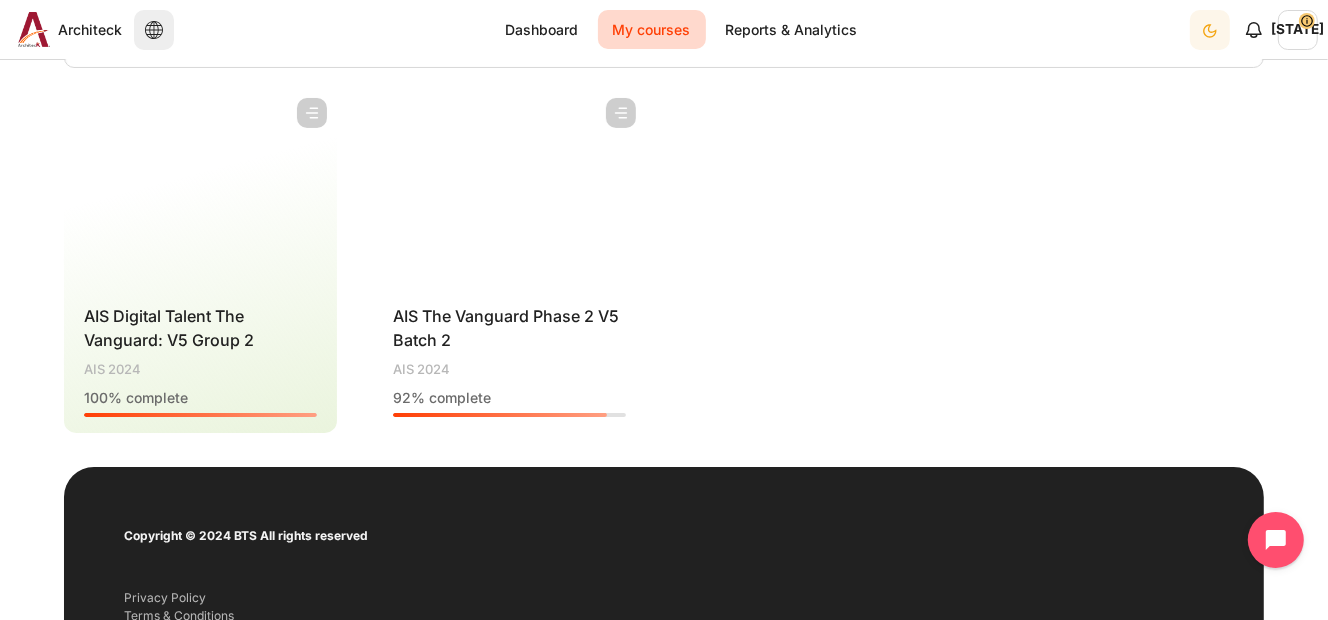 scroll, scrollTop: 251, scrollLeft: 0, axis: vertical 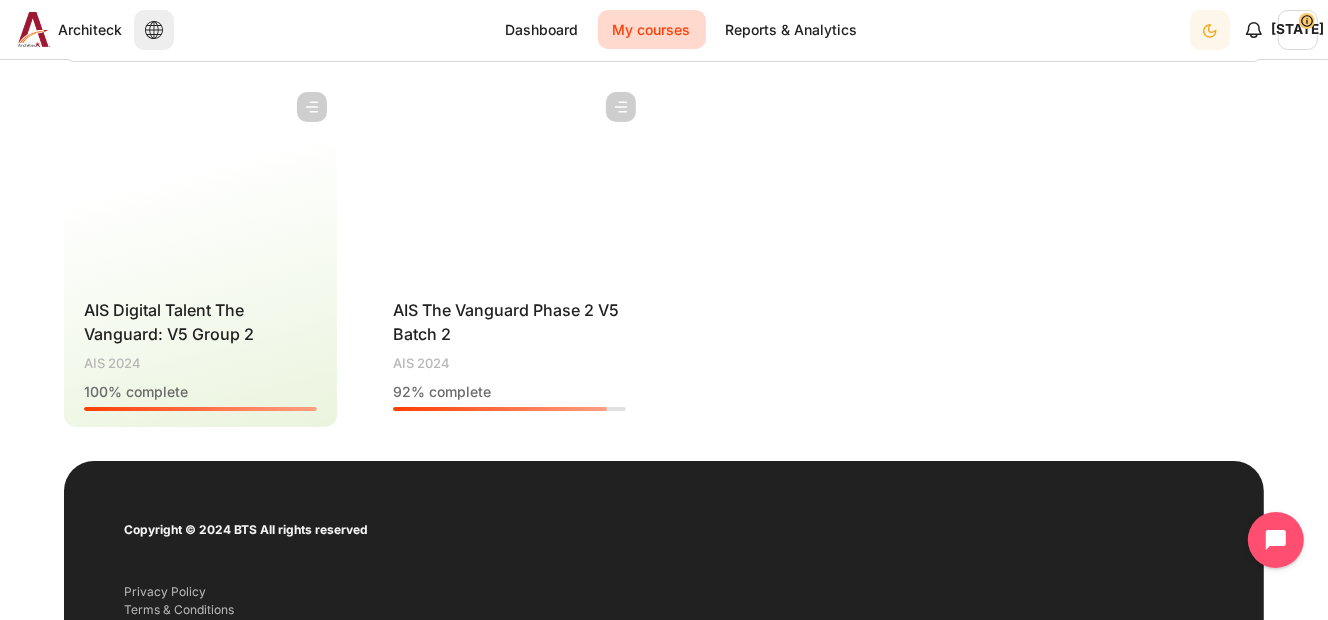 click at bounding box center [509, 182] 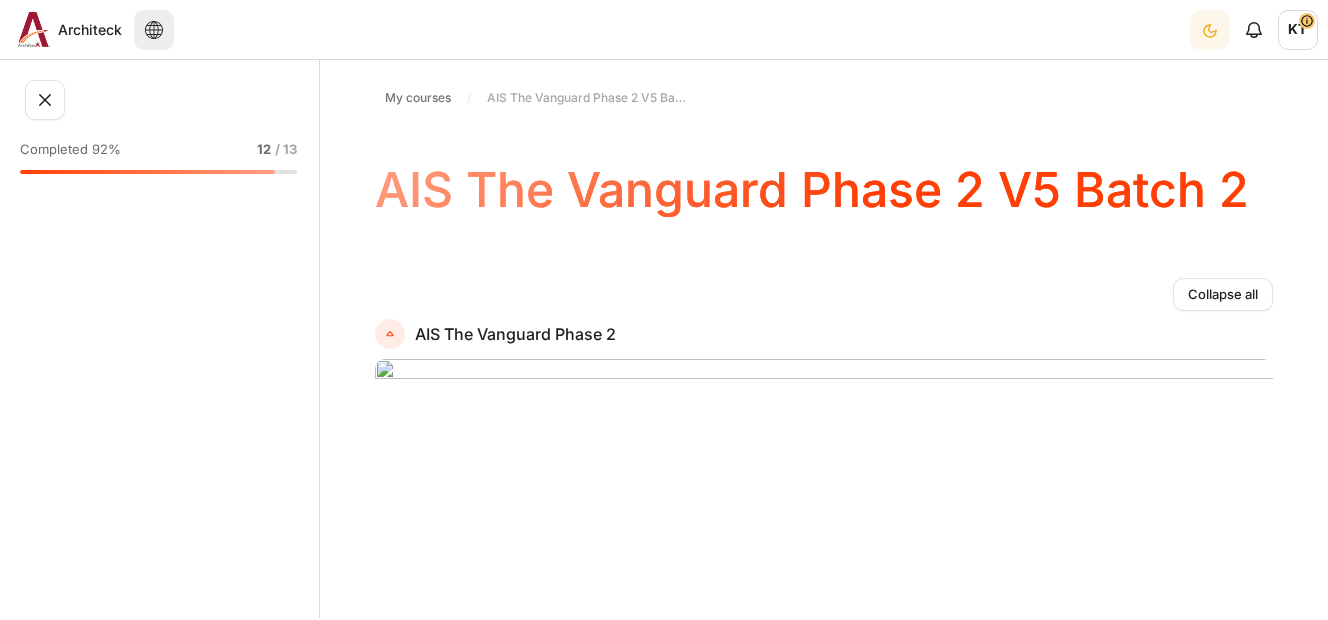 scroll, scrollTop: 0, scrollLeft: 0, axis: both 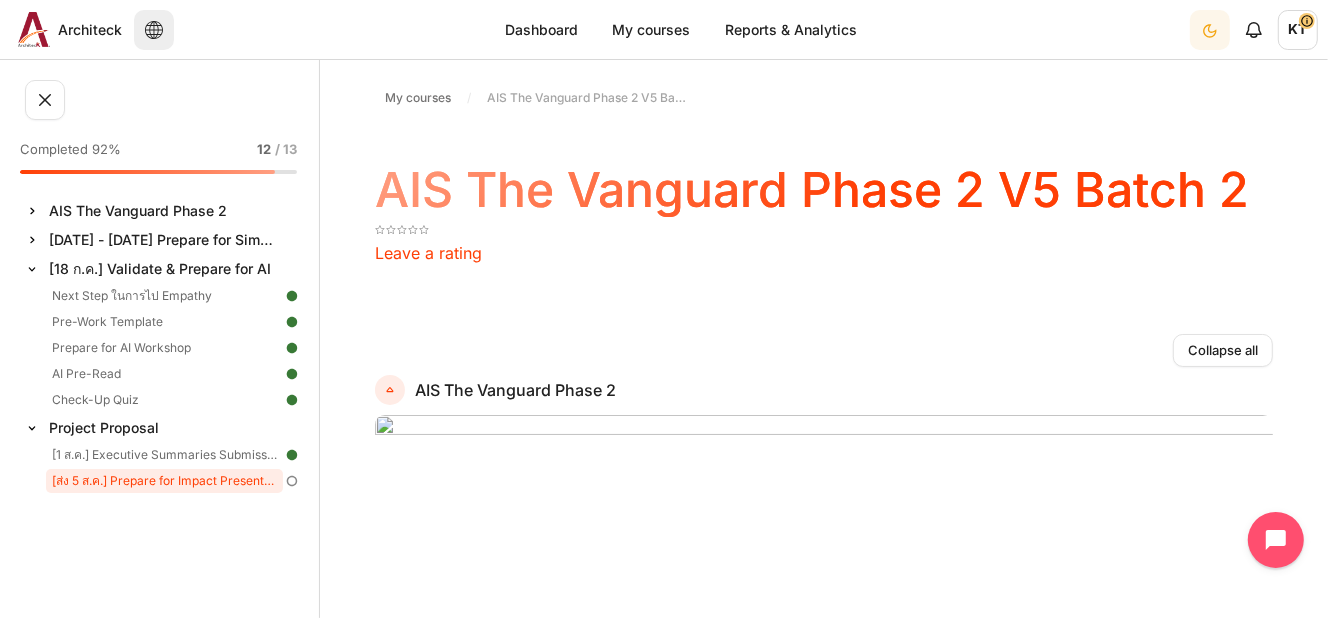 click on "[ส่ง 5 ส.ค.] Prepare for Impact Presentation Day" at bounding box center (164, 481) 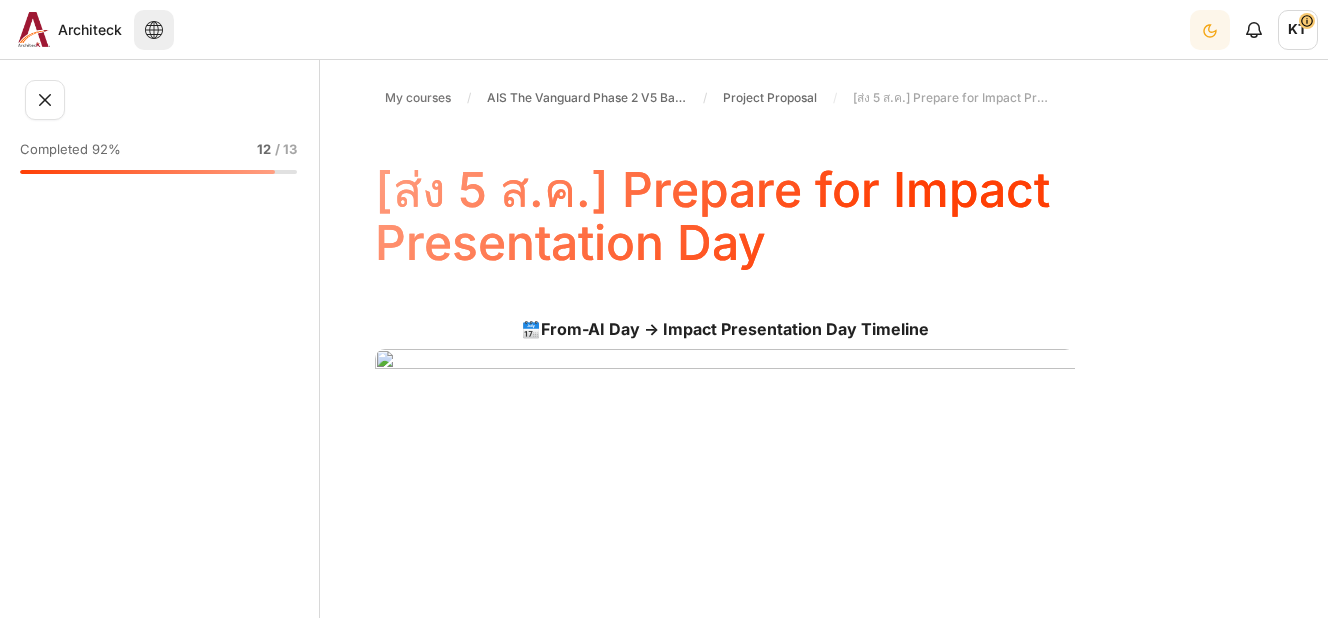 scroll, scrollTop: 0, scrollLeft: 0, axis: both 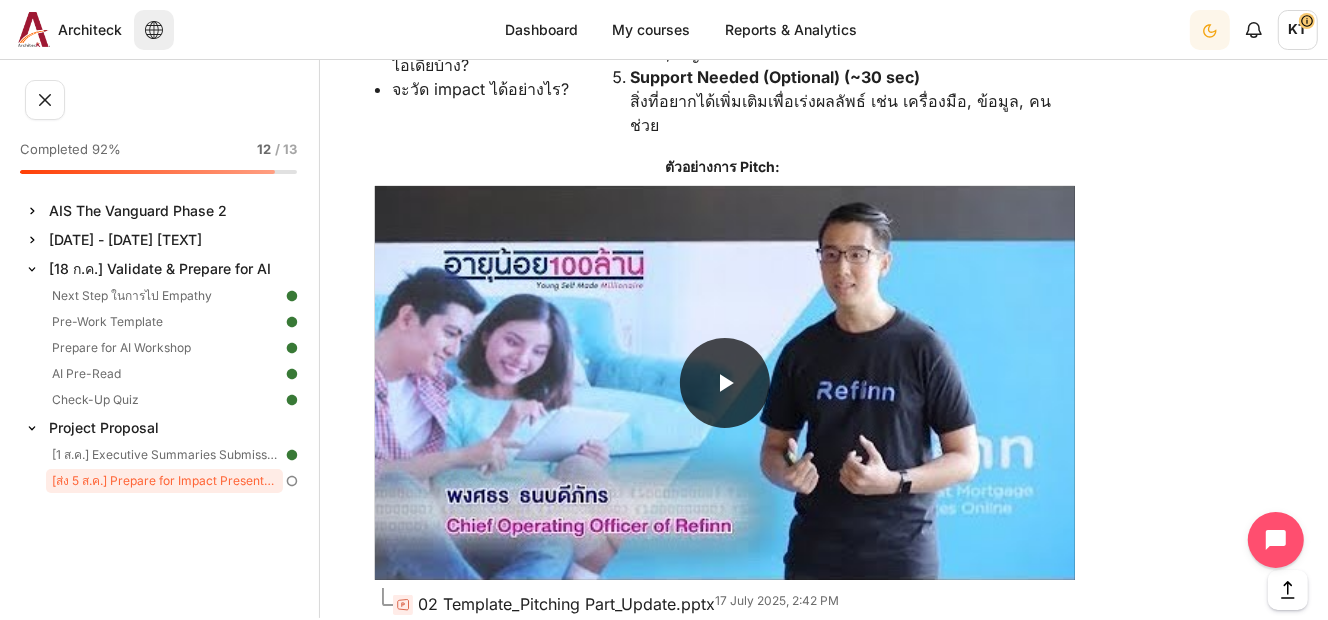 click on "Add submission" at bounding box center (450, 748) 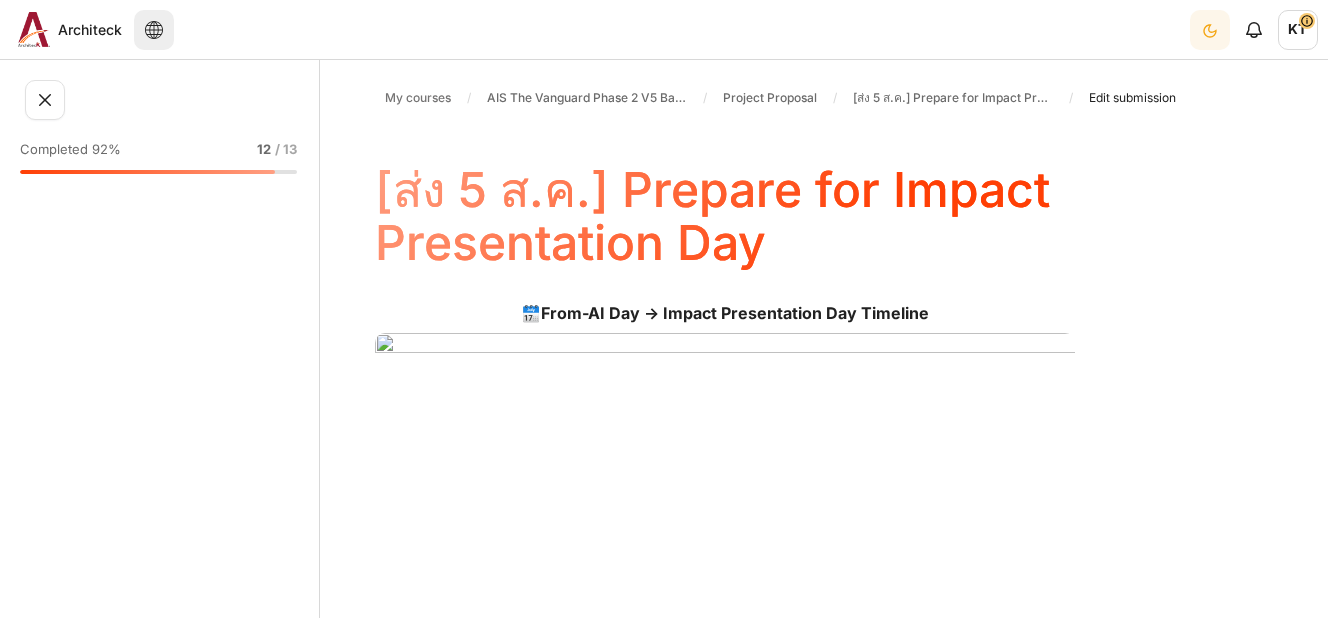 scroll, scrollTop: 0, scrollLeft: 0, axis: both 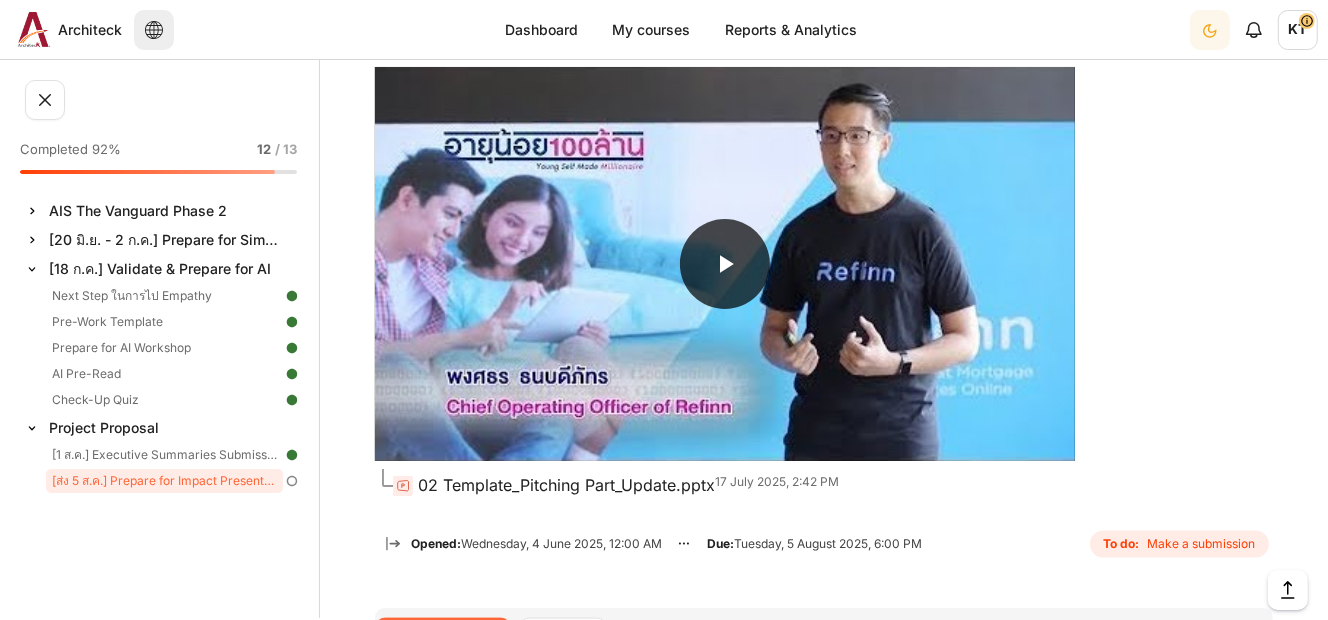 click on "Save changes" at bounding box center (443, 639) 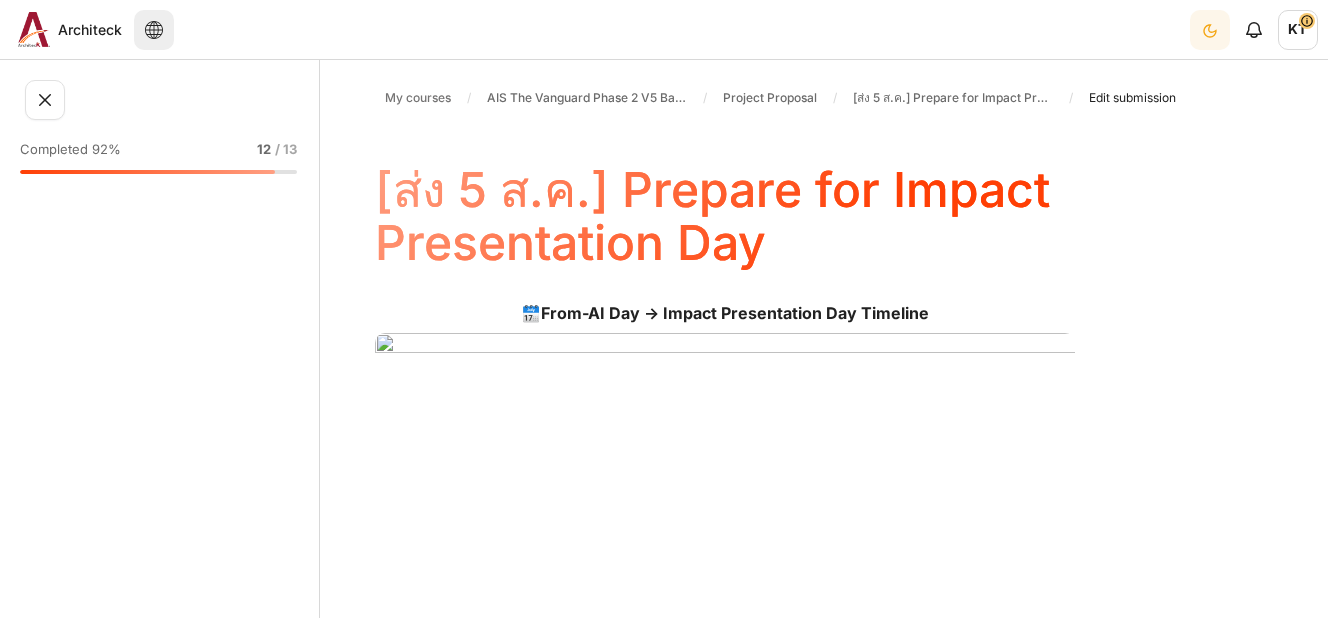 scroll, scrollTop: 0, scrollLeft: 0, axis: both 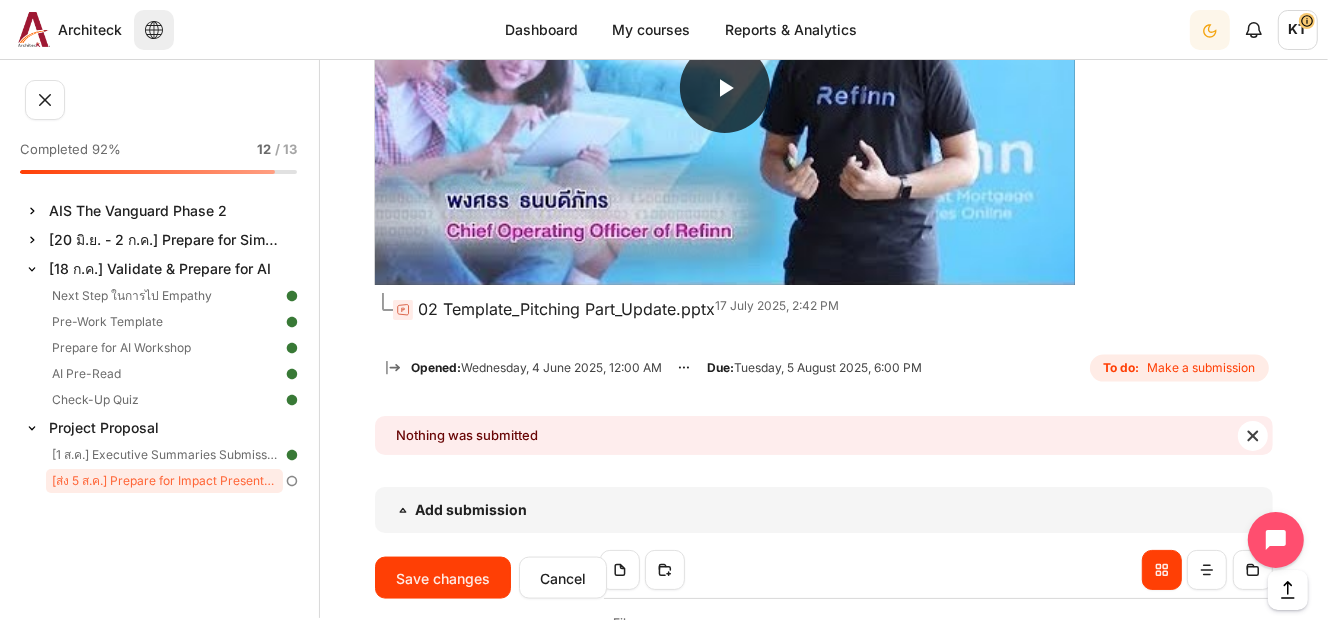 click at bounding box center [937, 696] 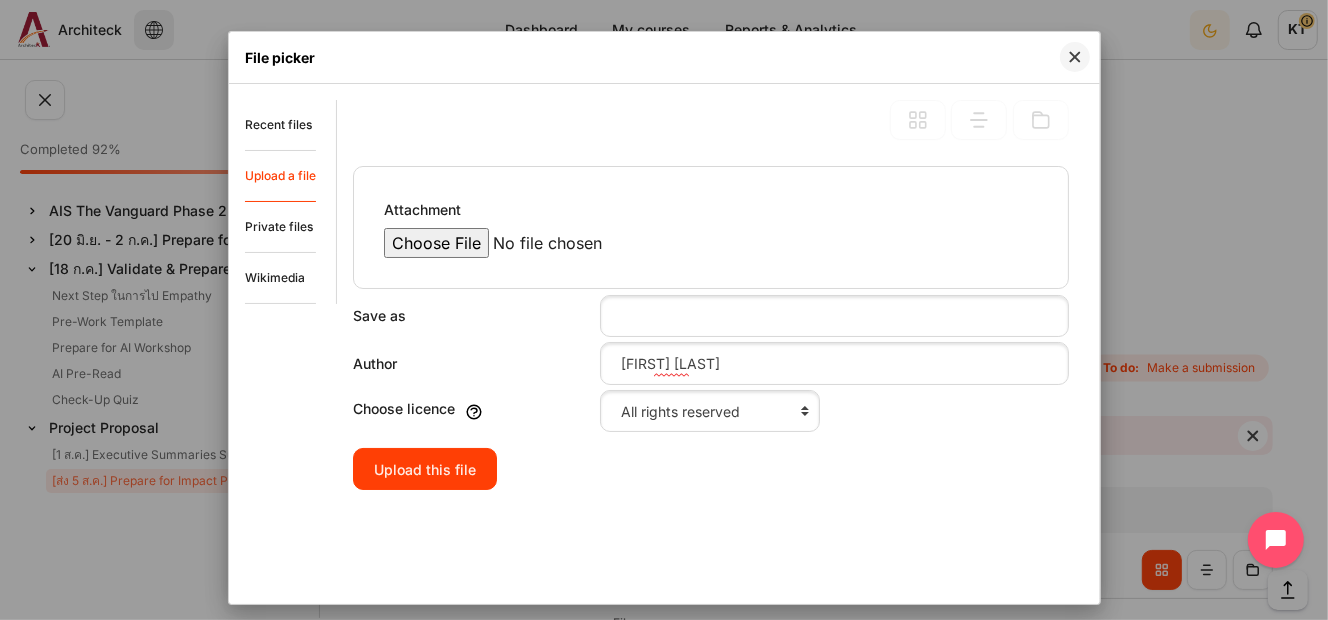 click on "Attachment" at bounding box center [554, 243] 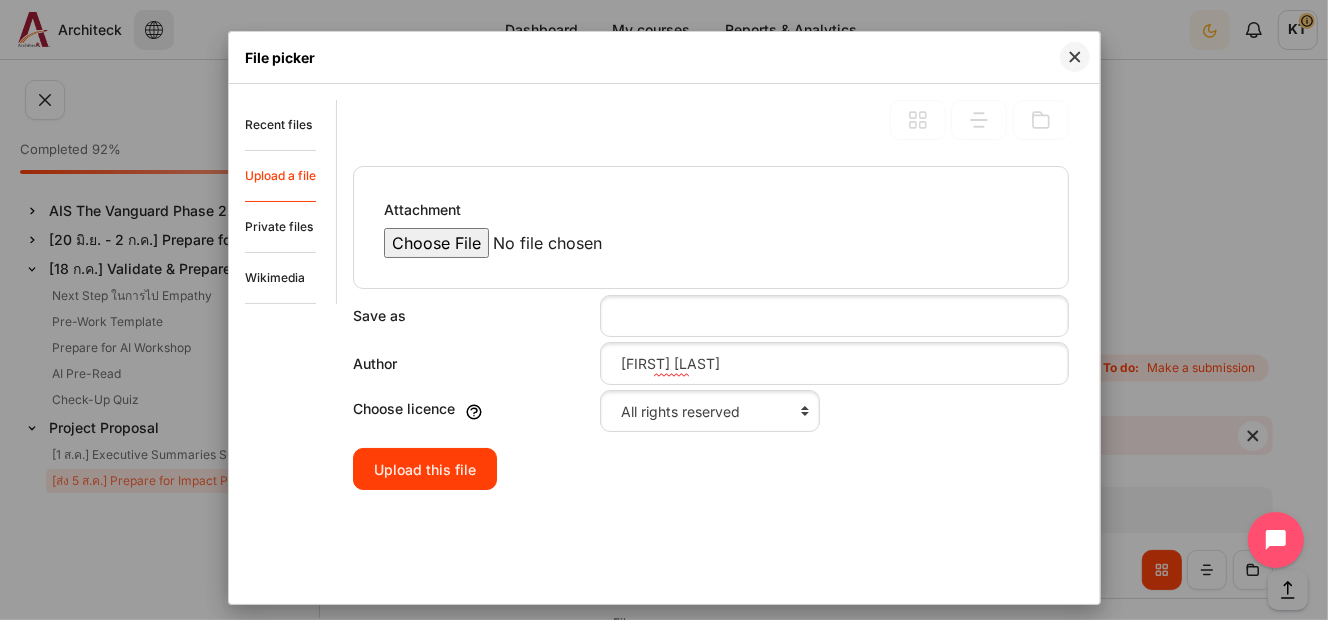 type on "C:\fakepath\Proposal_[Thanos].pptx" 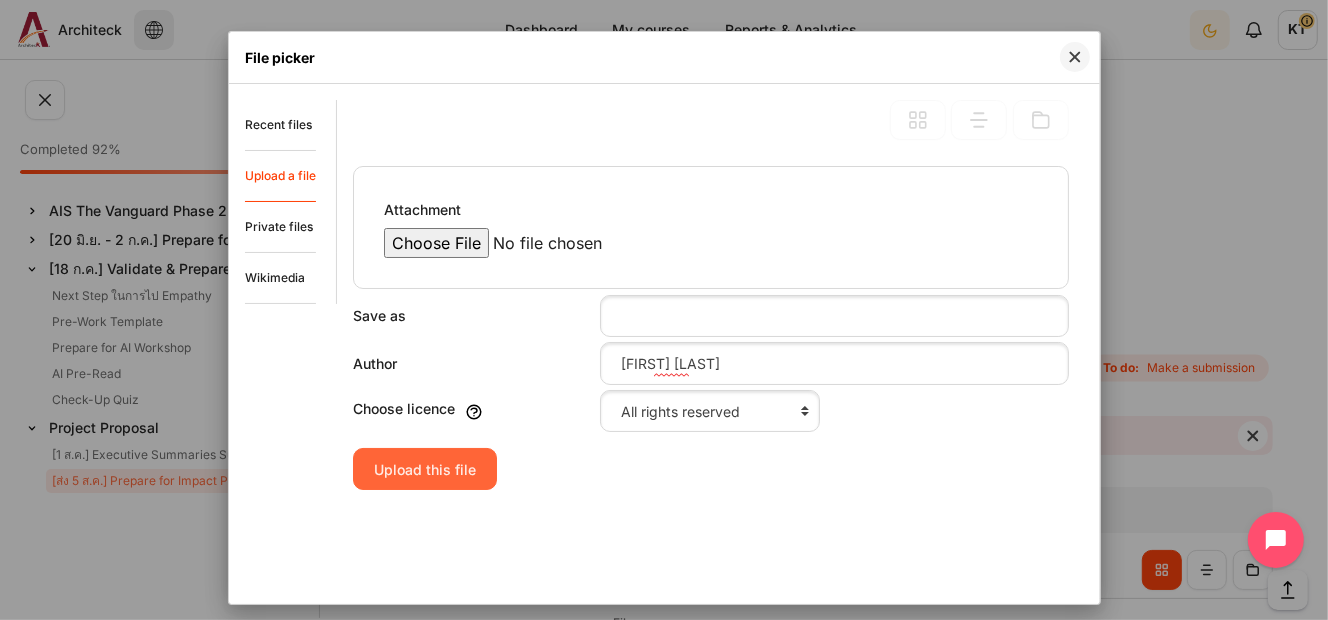 click on "Upload this file" at bounding box center [425, 469] 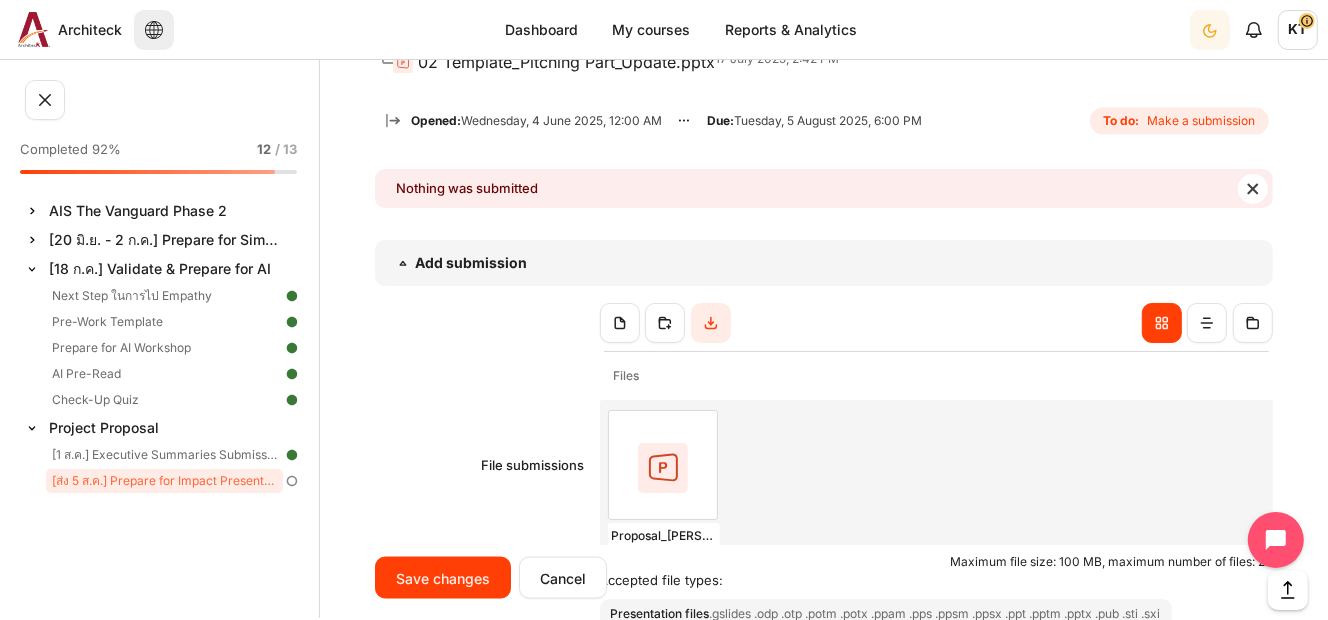 scroll, scrollTop: 2105, scrollLeft: 0, axis: vertical 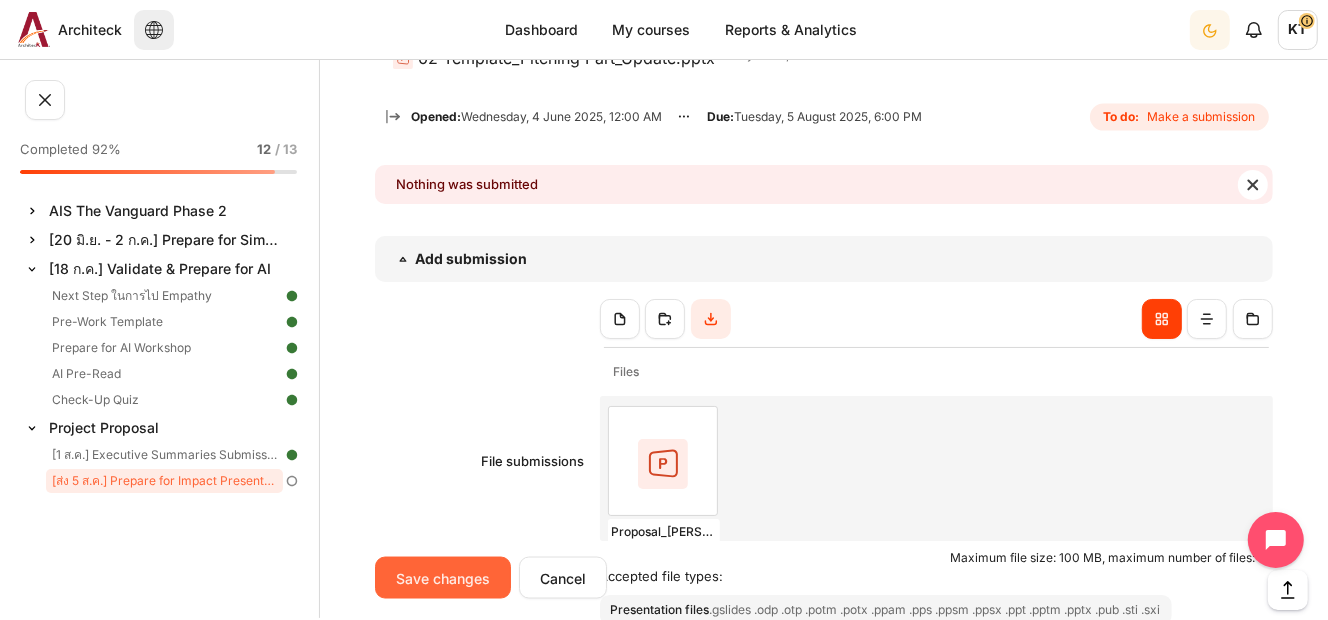 click on "Save changes" at bounding box center (443, 577) 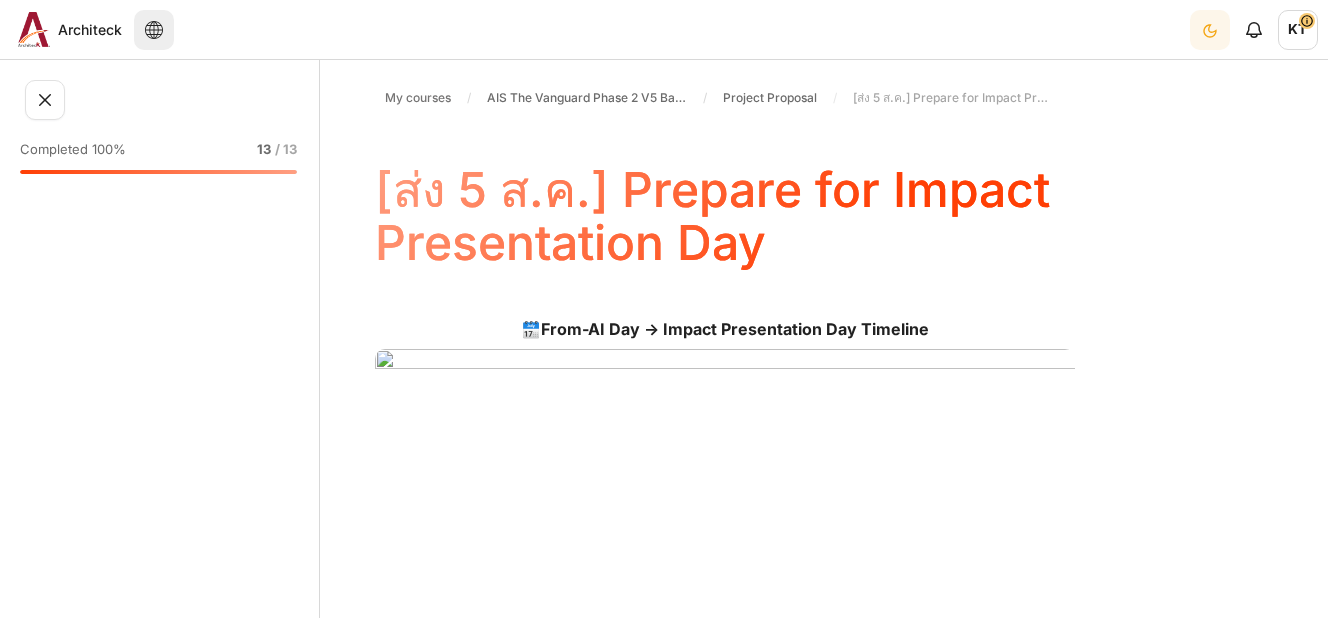 scroll, scrollTop: 0, scrollLeft: 0, axis: both 